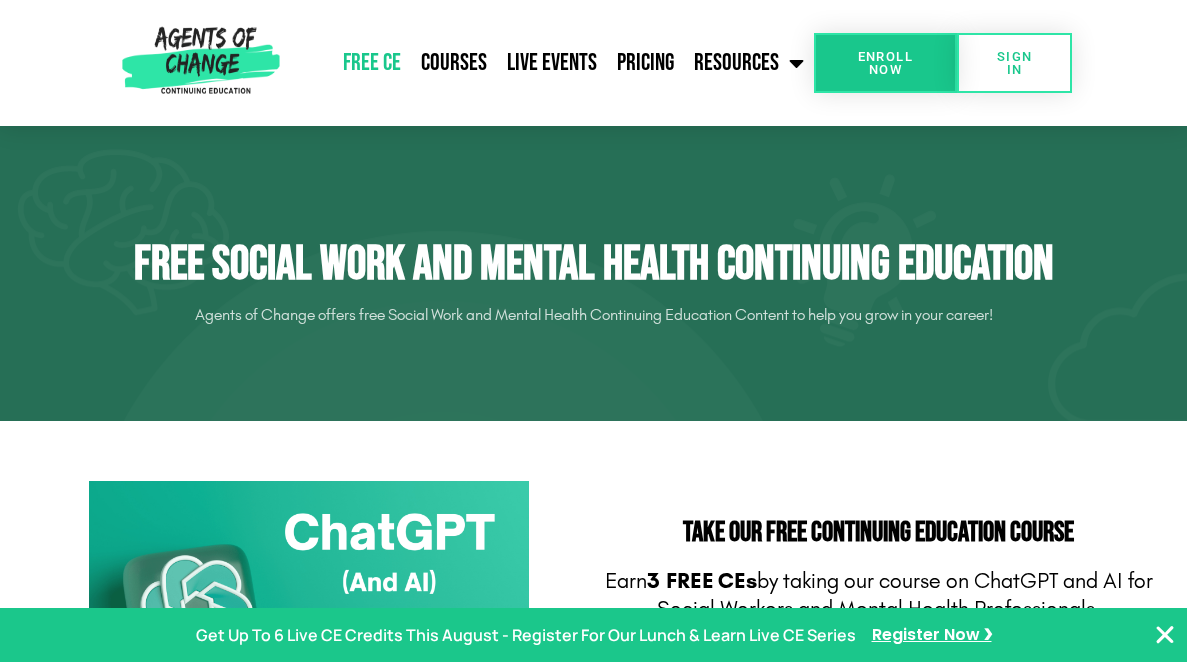 scroll, scrollTop: 312, scrollLeft: 0, axis: vertical 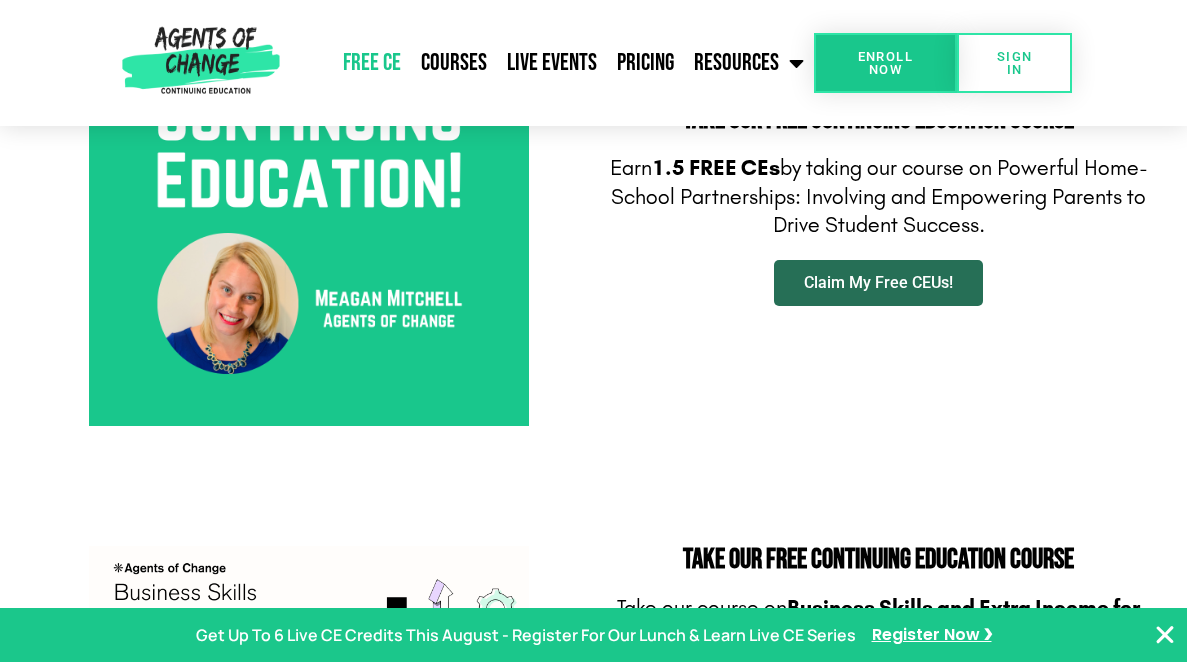 click on "Claim My Free CEUs!" at bounding box center (878, 283) 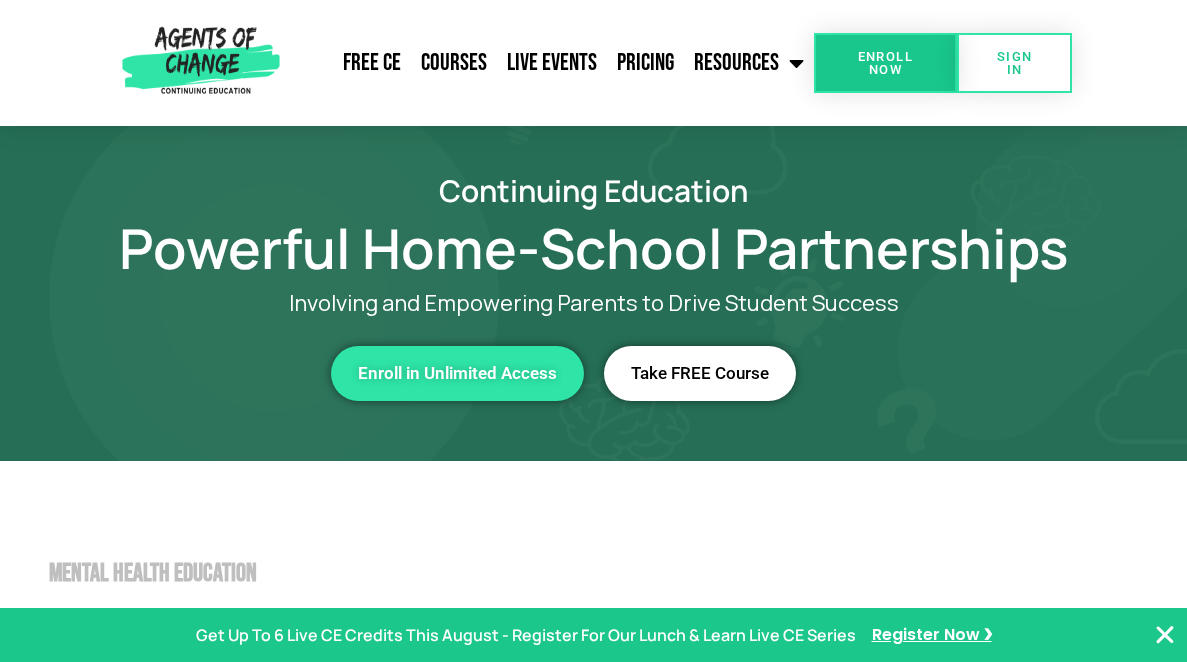 scroll, scrollTop: 0, scrollLeft: 0, axis: both 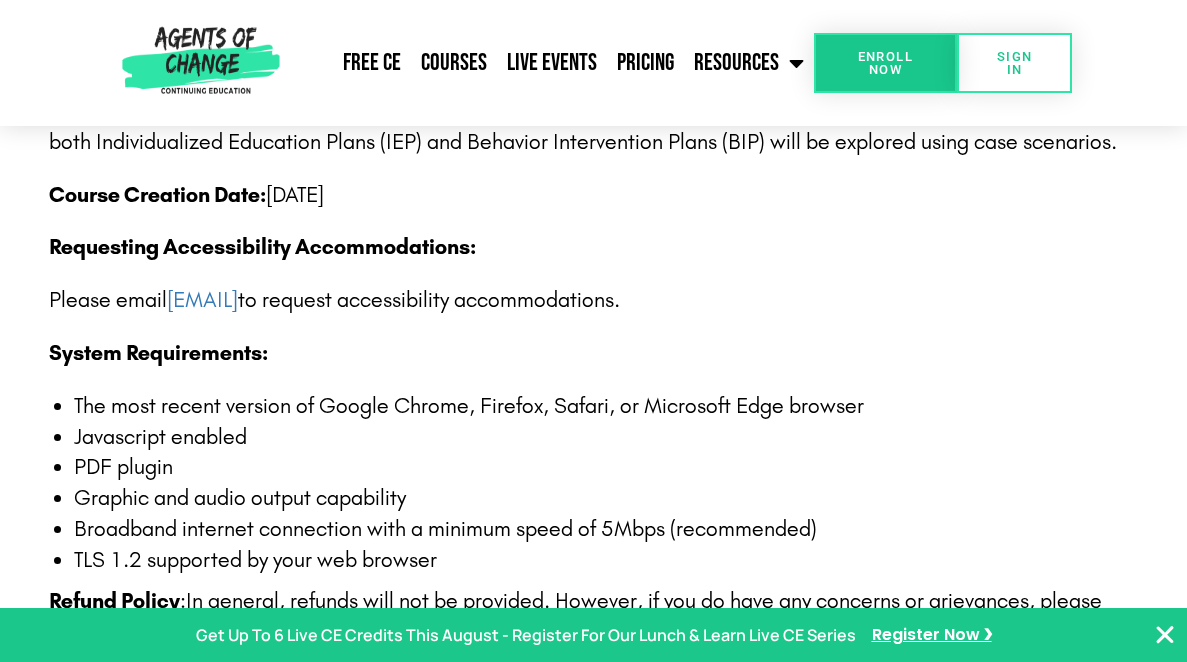 click on "Enroll Now" at bounding box center [886, 63] 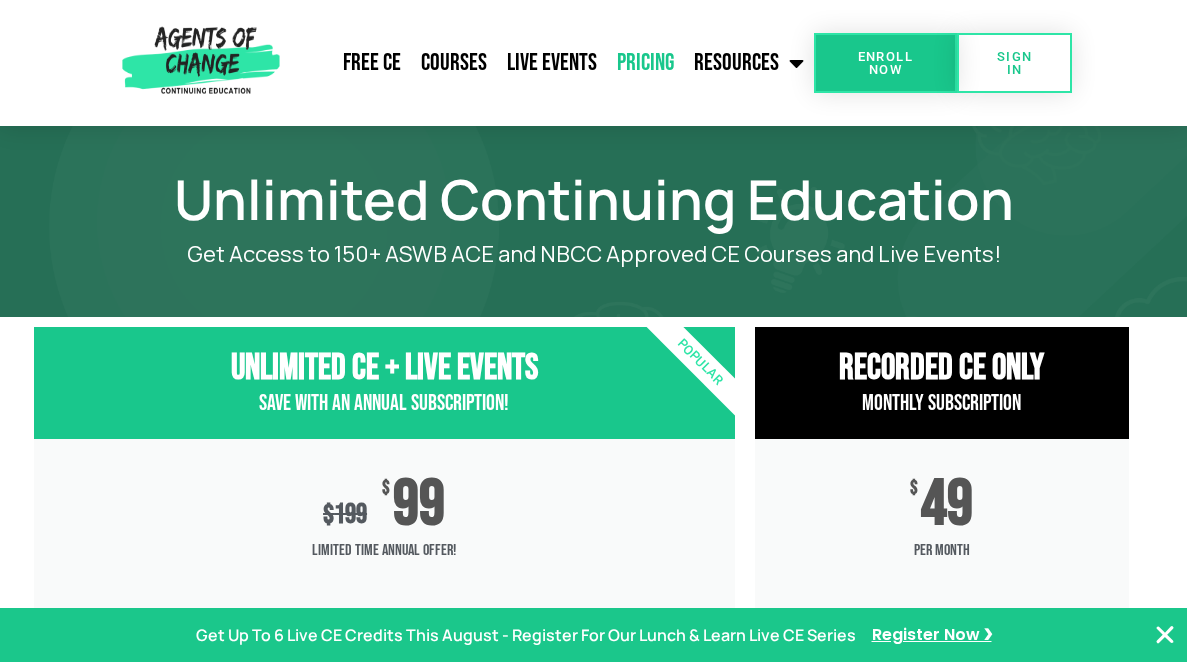 scroll, scrollTop: 0, scrollLeft: 0, axis: both 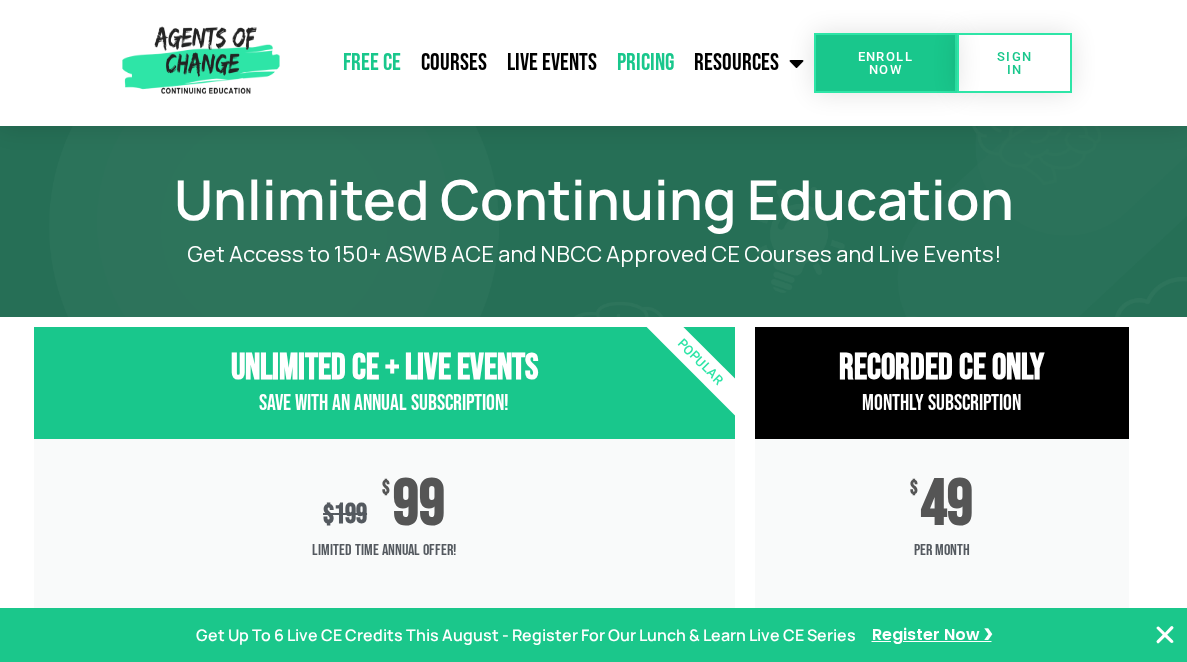 click on "Free CE" 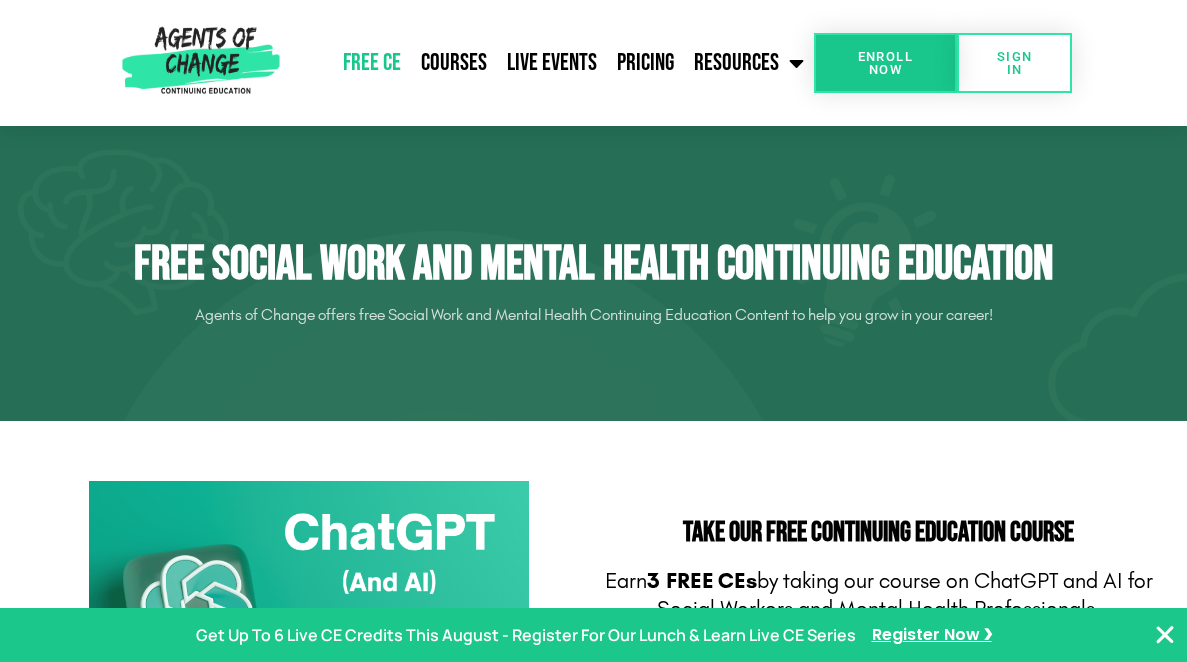 scroll, scrollTop: 0, scrollLeft: 0, axis: both 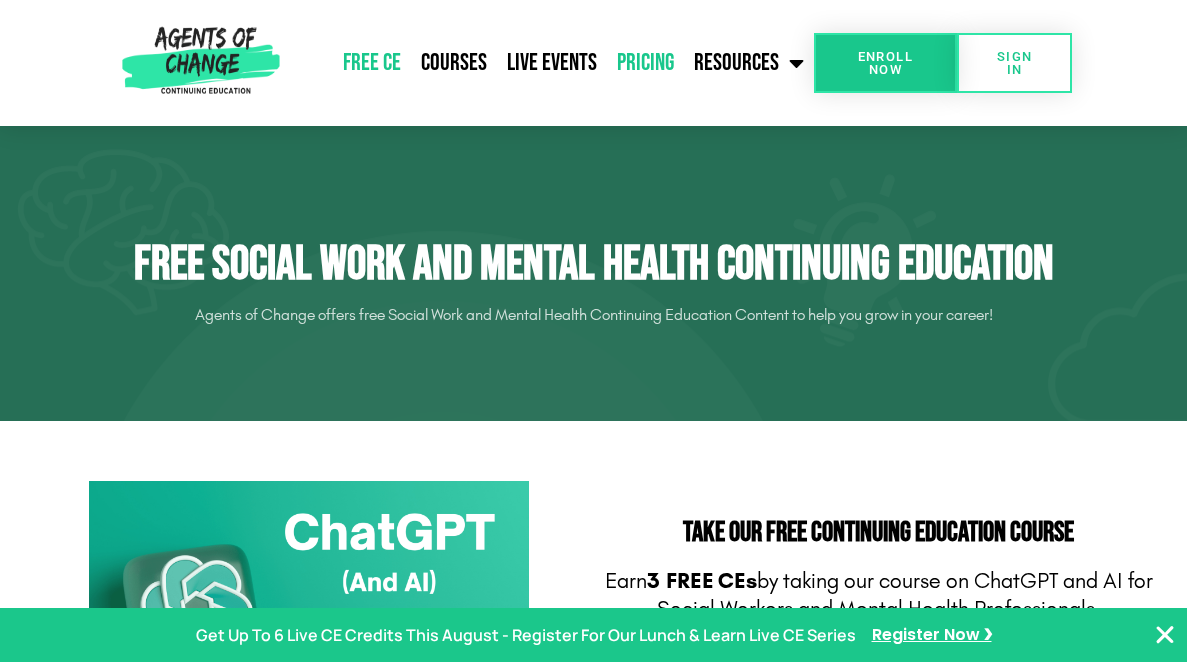 click on "Pricing" 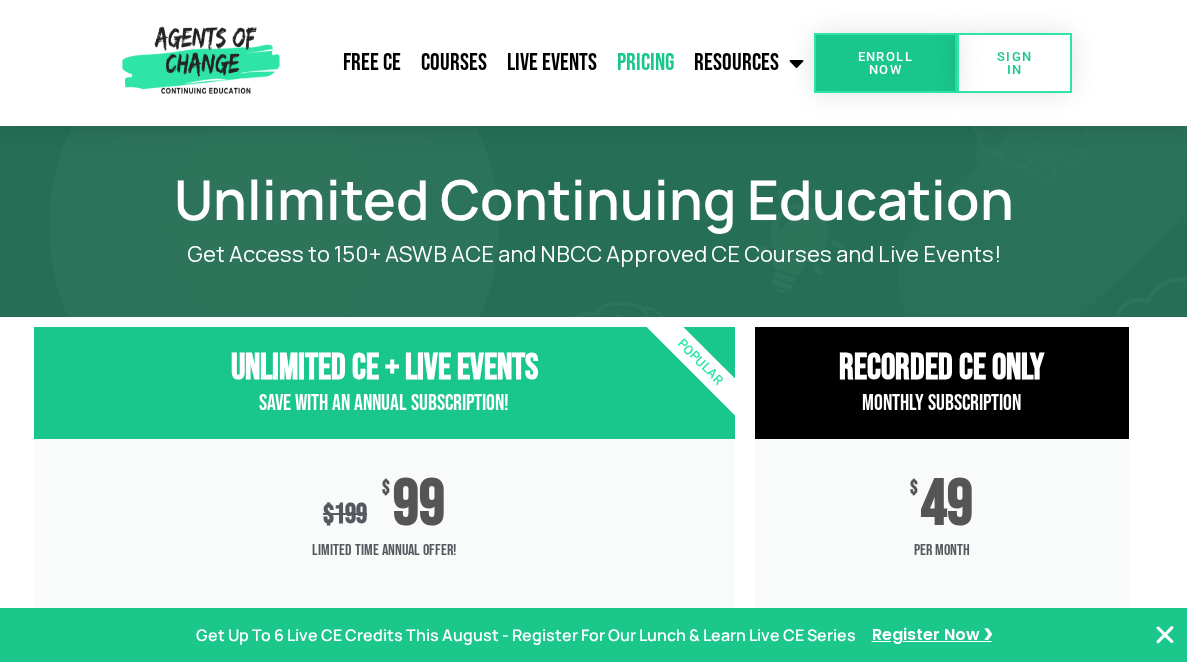 scroll, scrollTop: 0, scrollLeft: 0, axis: both 